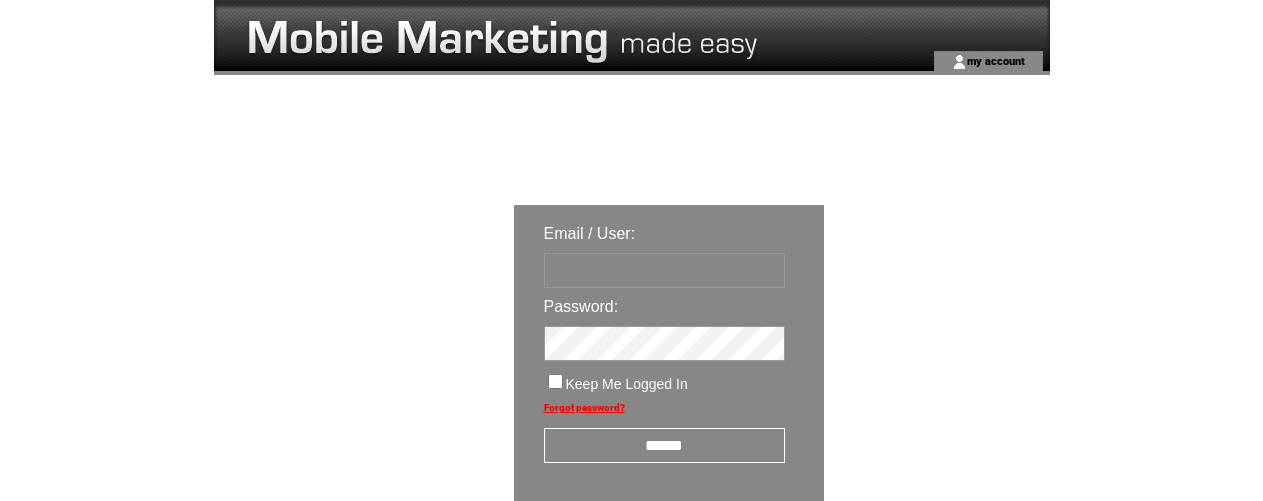 scroll, scrollTop: 0, scrollLeft: 0, axis: both 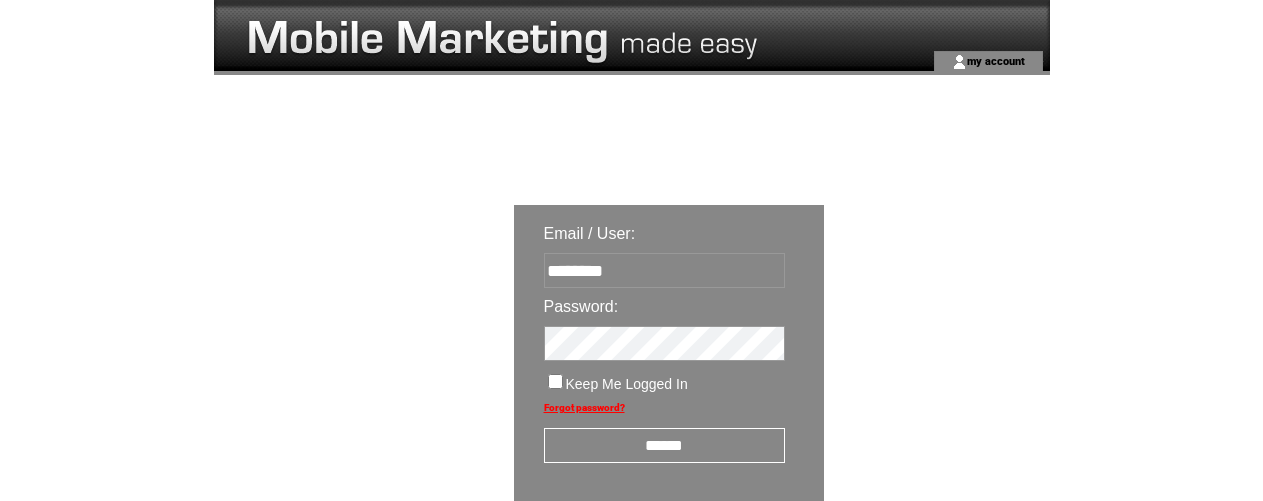 click on "******" at bounding box center (664, 445) 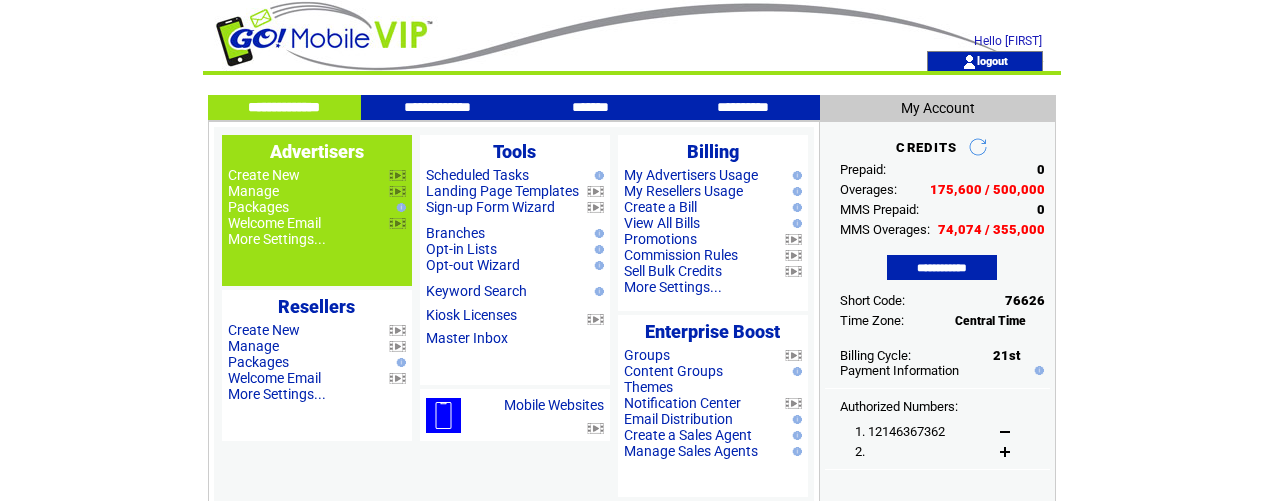 scroll, scrollTop: 0, scrollLeft: 0, axis: both 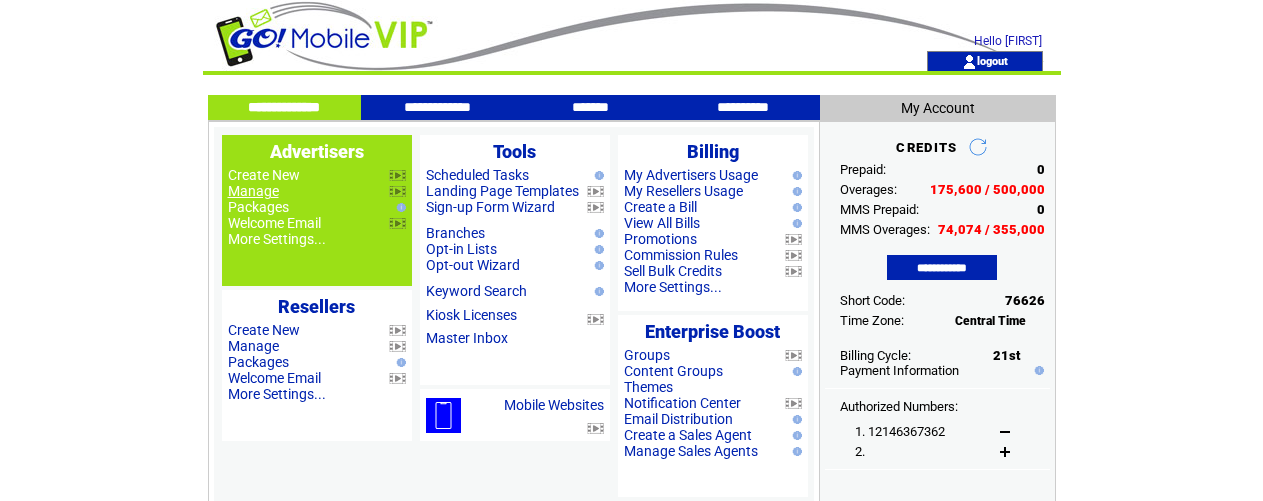click on "Manage" at bounding box center (253, 191) 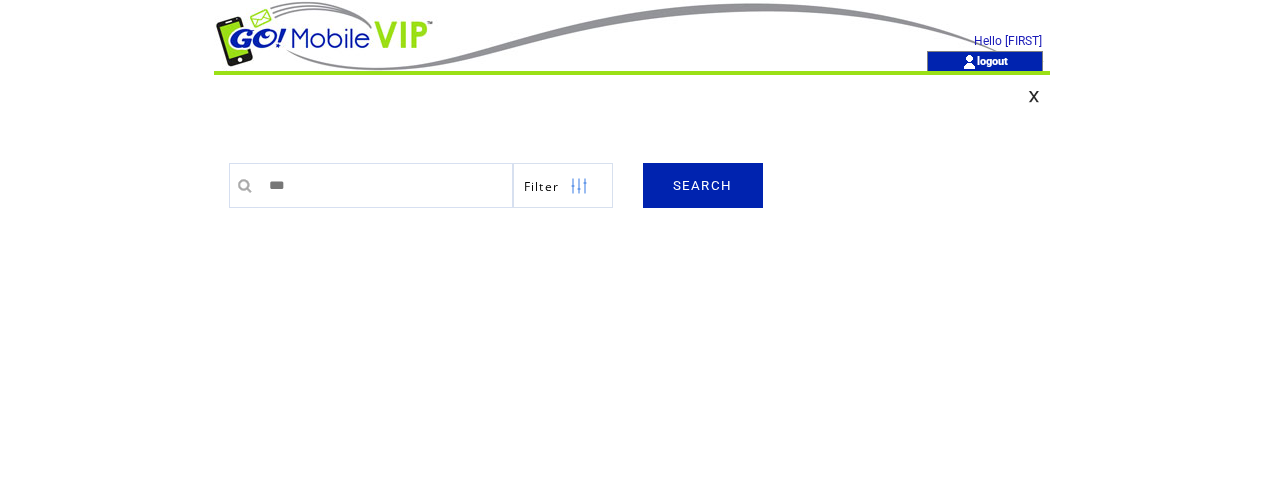 scroll, scrollTop: 0, scrollLeft: 0, axis: both 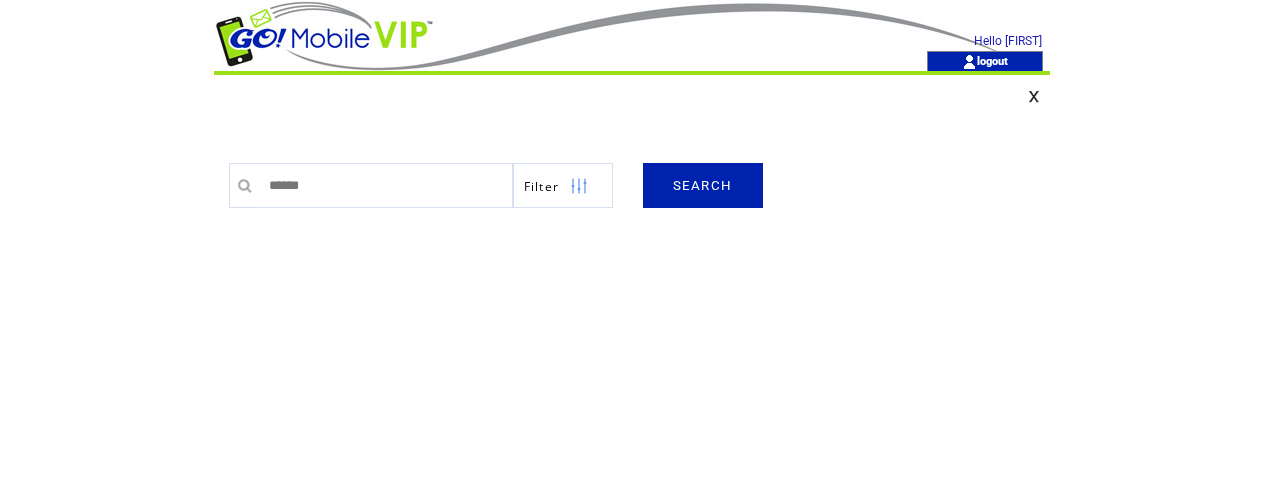 type on "******" 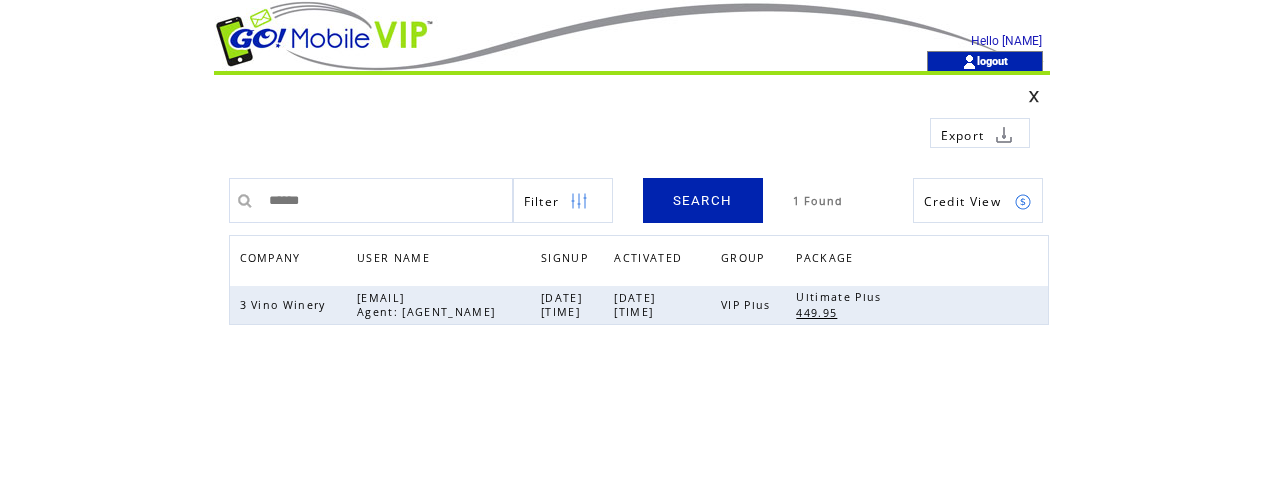 scroll, scrollTop: 0, scrollLeft: 0, axis: both 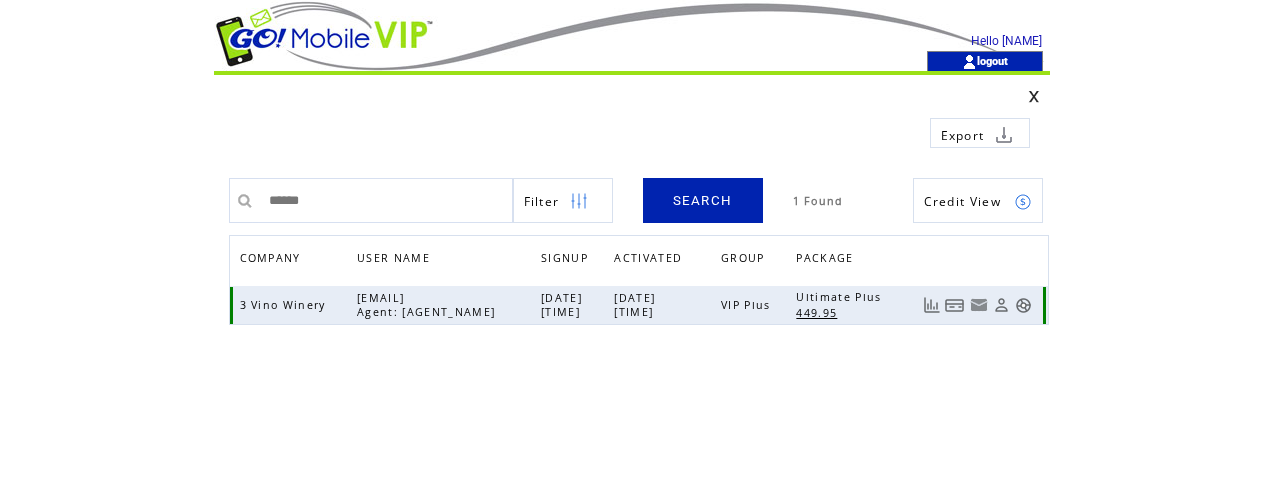 click at bounding box center [1023, 305] 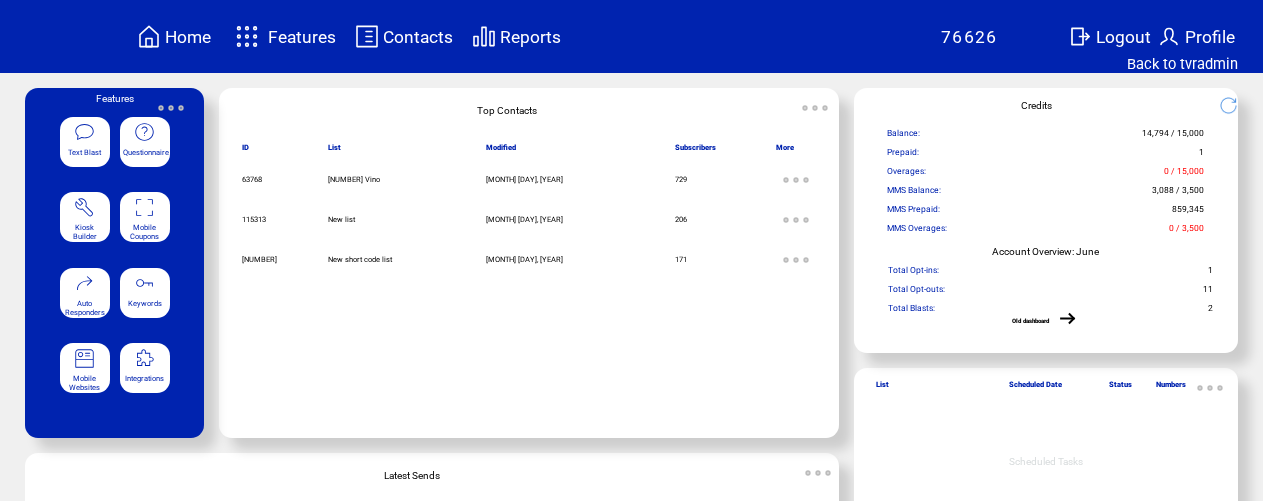 scroll, scrollTop: 0, scrollLeft: 0, axis: both 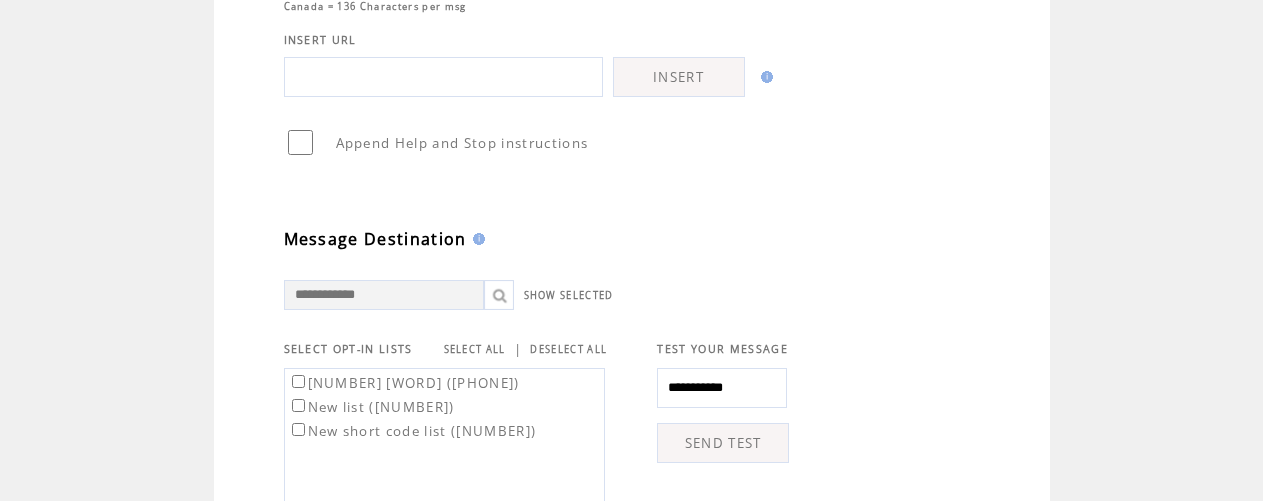 type on "**********" 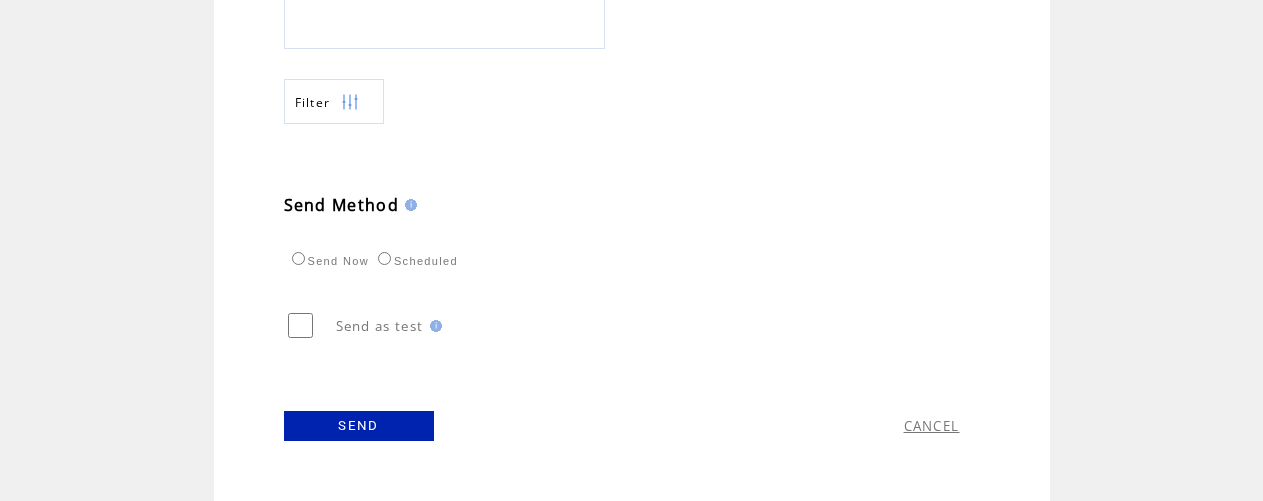 scroll, scrollTop: 957, scrollLeft: 0, axis: vertical 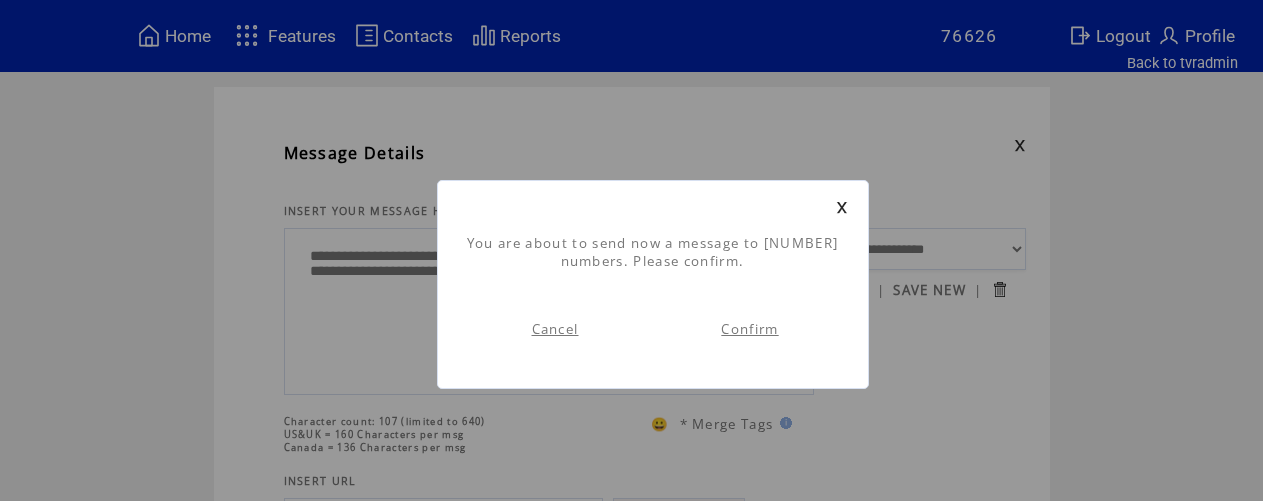 click on "Confirm" at bounding box center (749, 329) 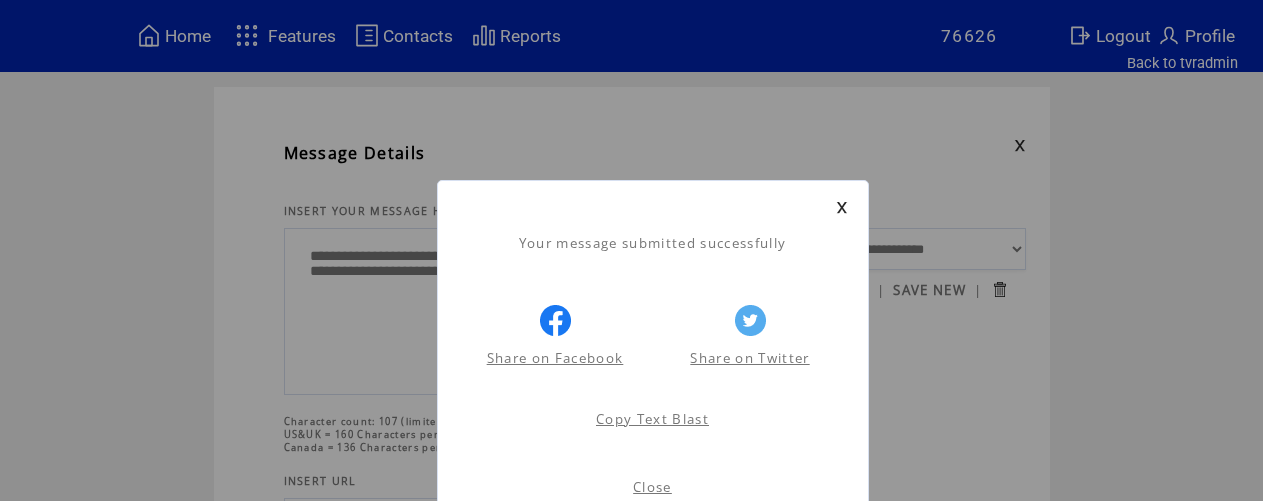 scroll, scrollTop: 1, scrollLeft: 0, axis: vertical 